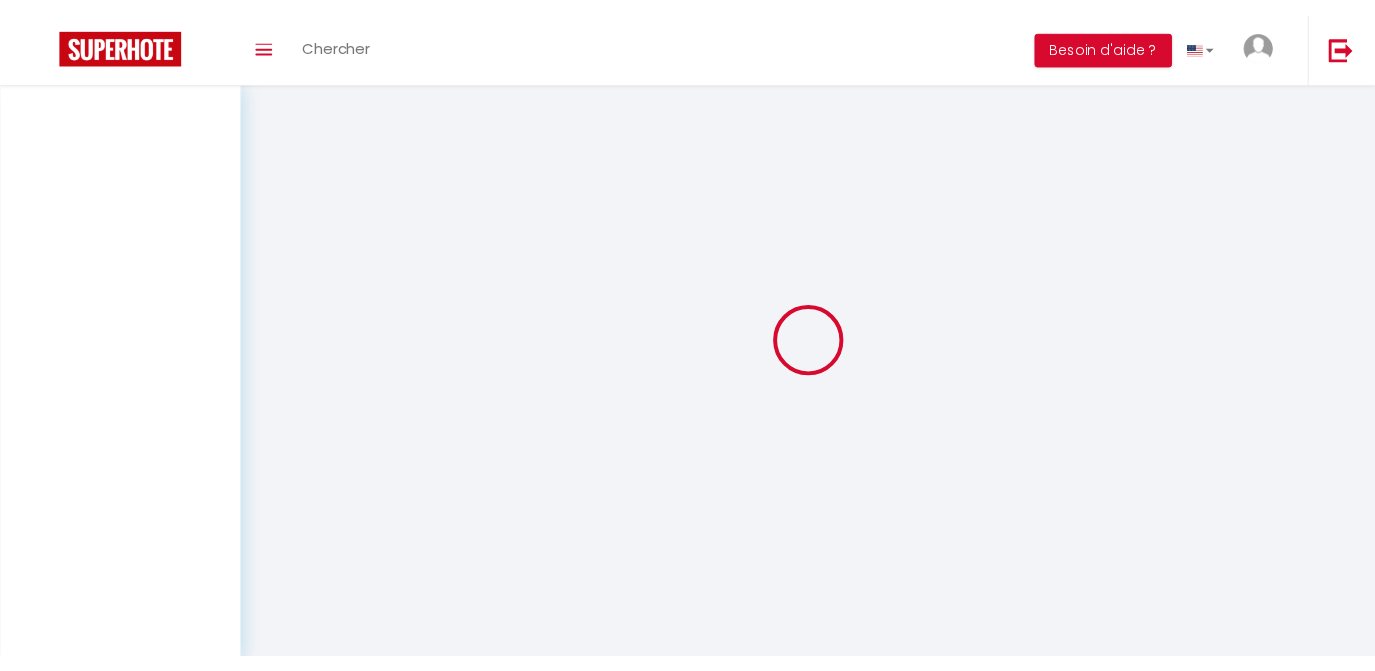 scroll, scrollTop: 0, scrollLeft: 0, axis: both 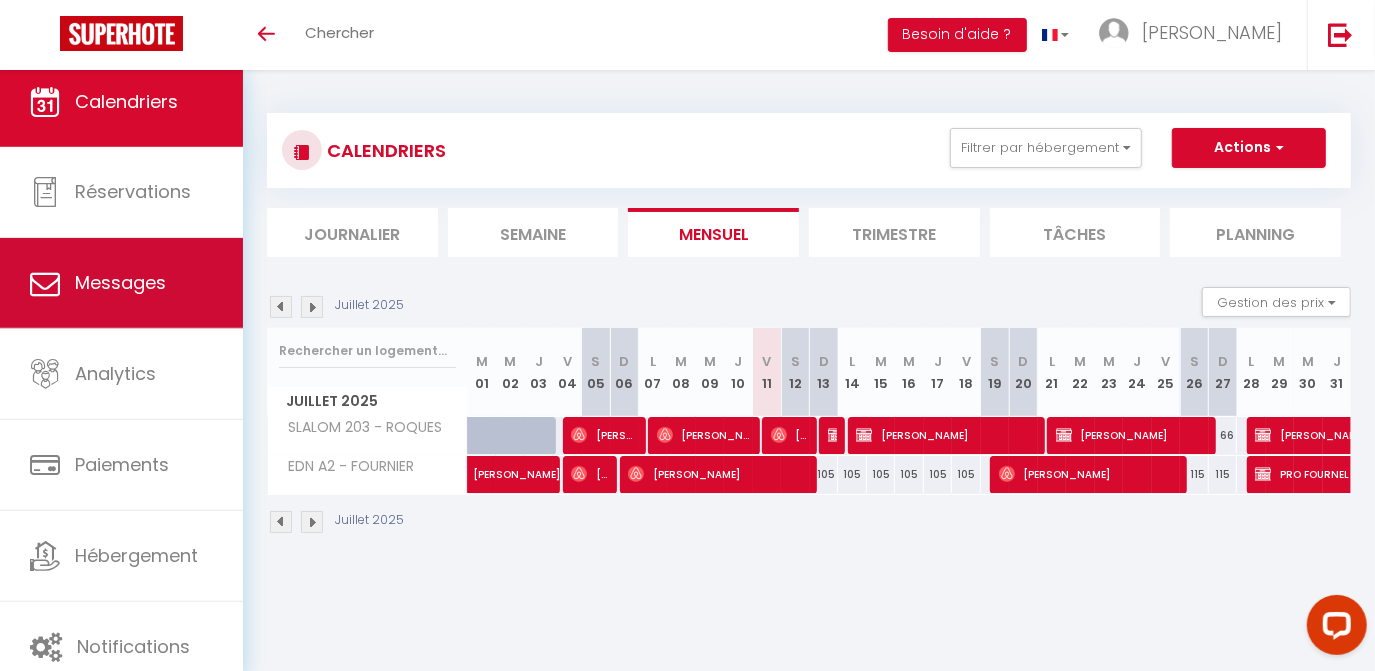 click on "Messages" at bounding box center [121, 283] 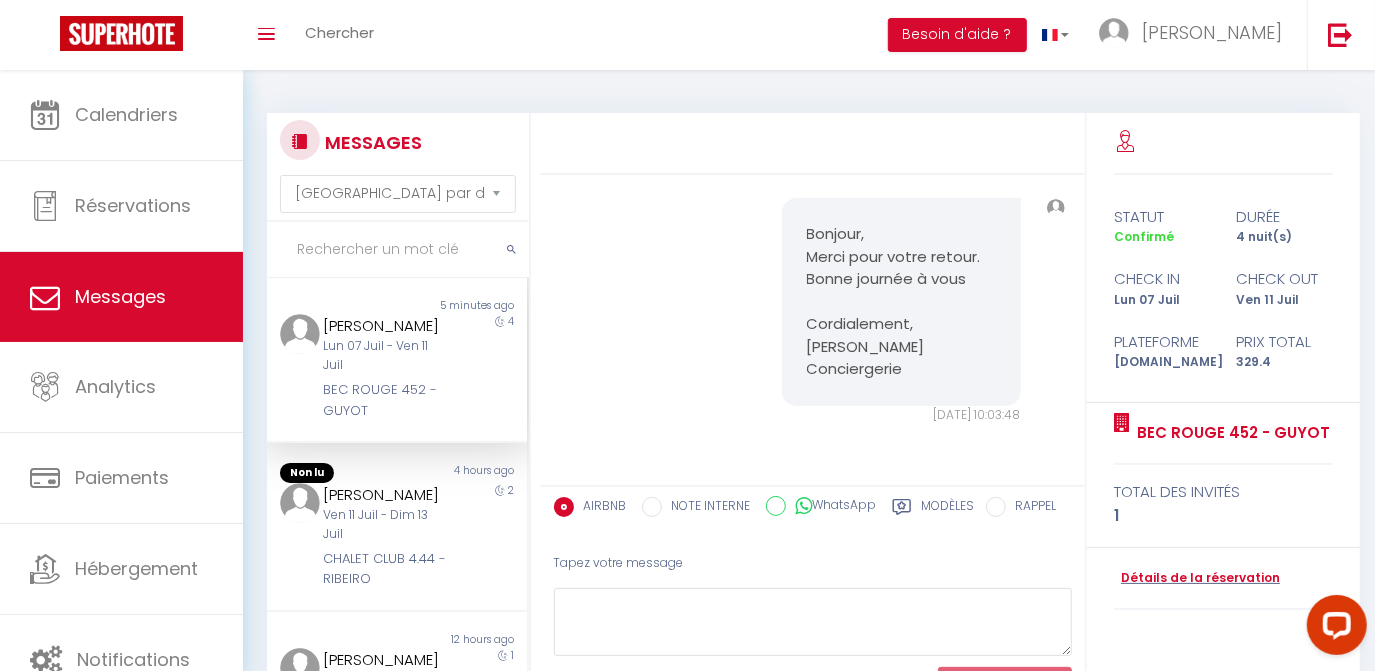 scroll, scrollTop: 13088, scrollLeft: 0, axis: vertical 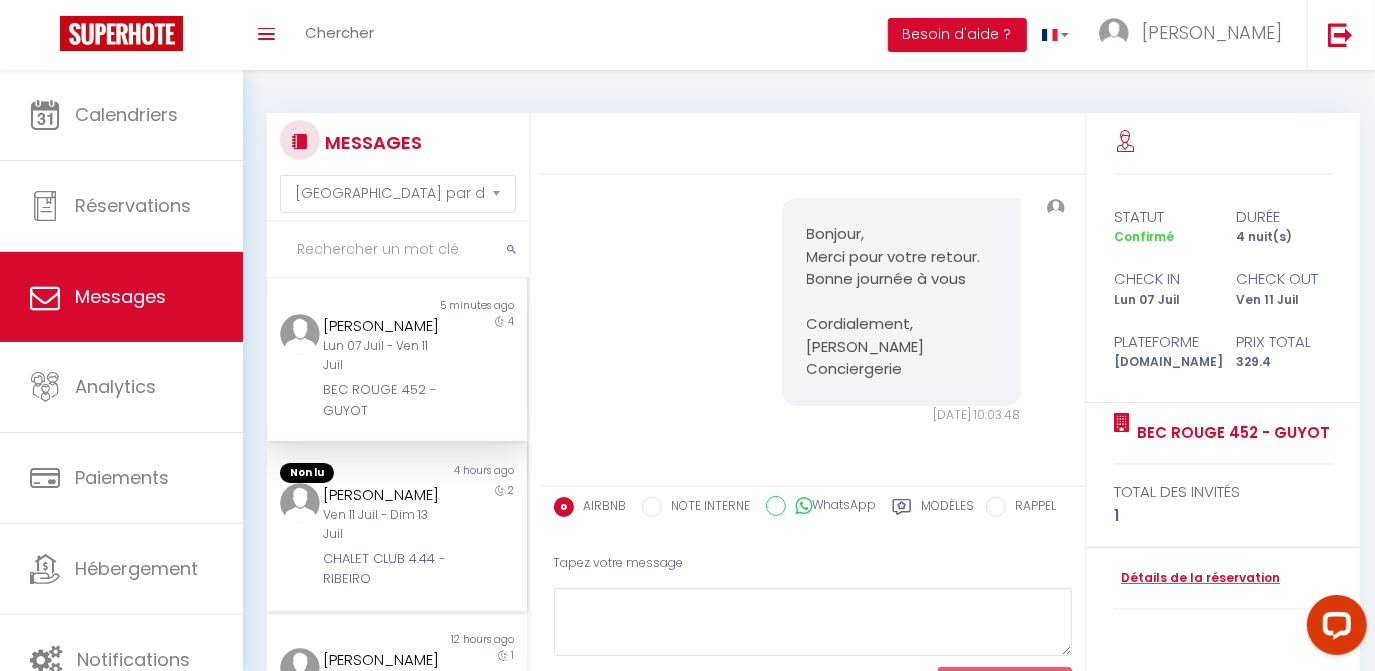 click on "Ven 11 Juil - Dim 13 Juil" at bounding box center (387, 525) 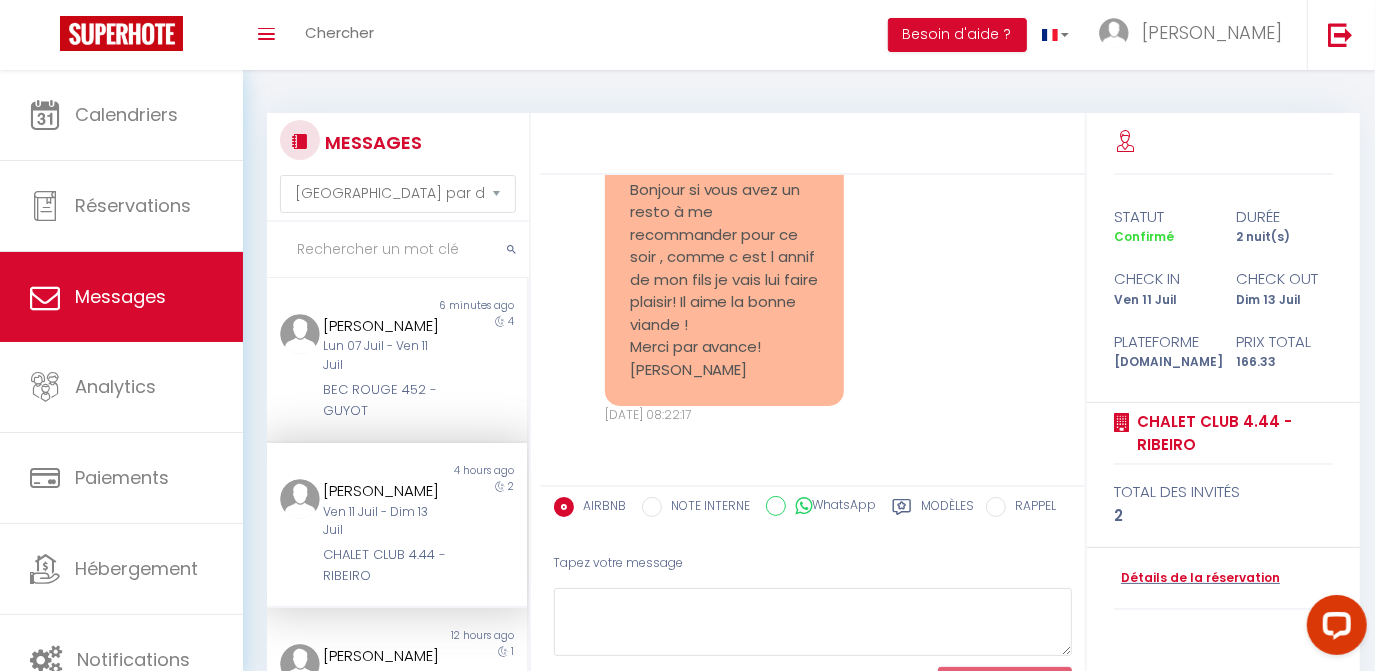 scroll, scrollTop: 5682, scrollLeft: 0, axis: vertical 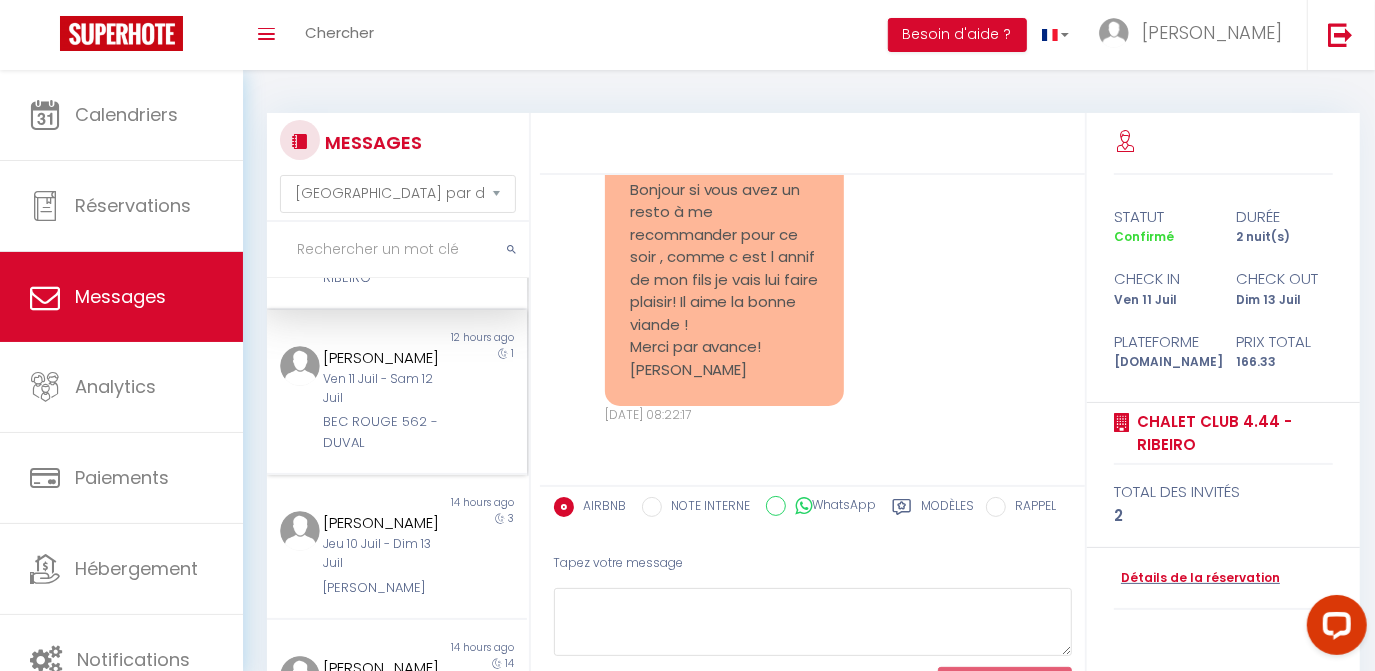 click on "BEC ROUGE 562 - DUVAL" at bounding box center (387, 432) 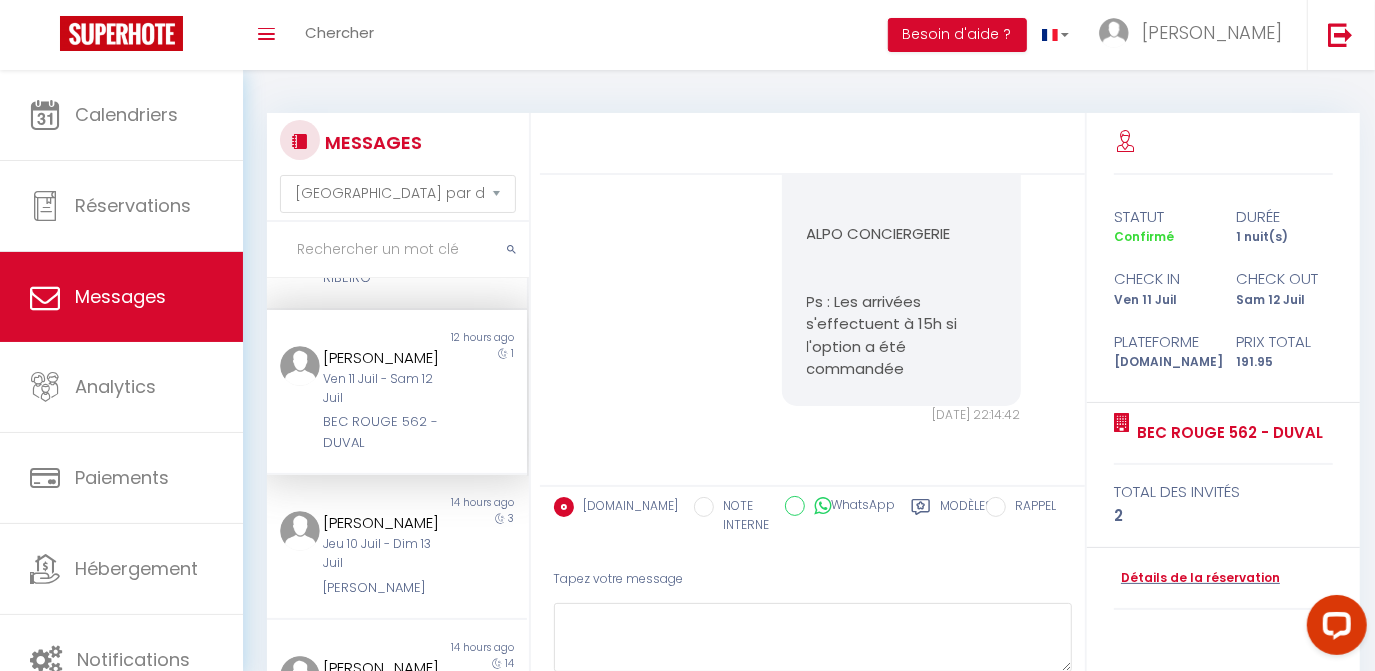 scroll, scrollTop: 486, scrollLeft: 0, axis: vertical 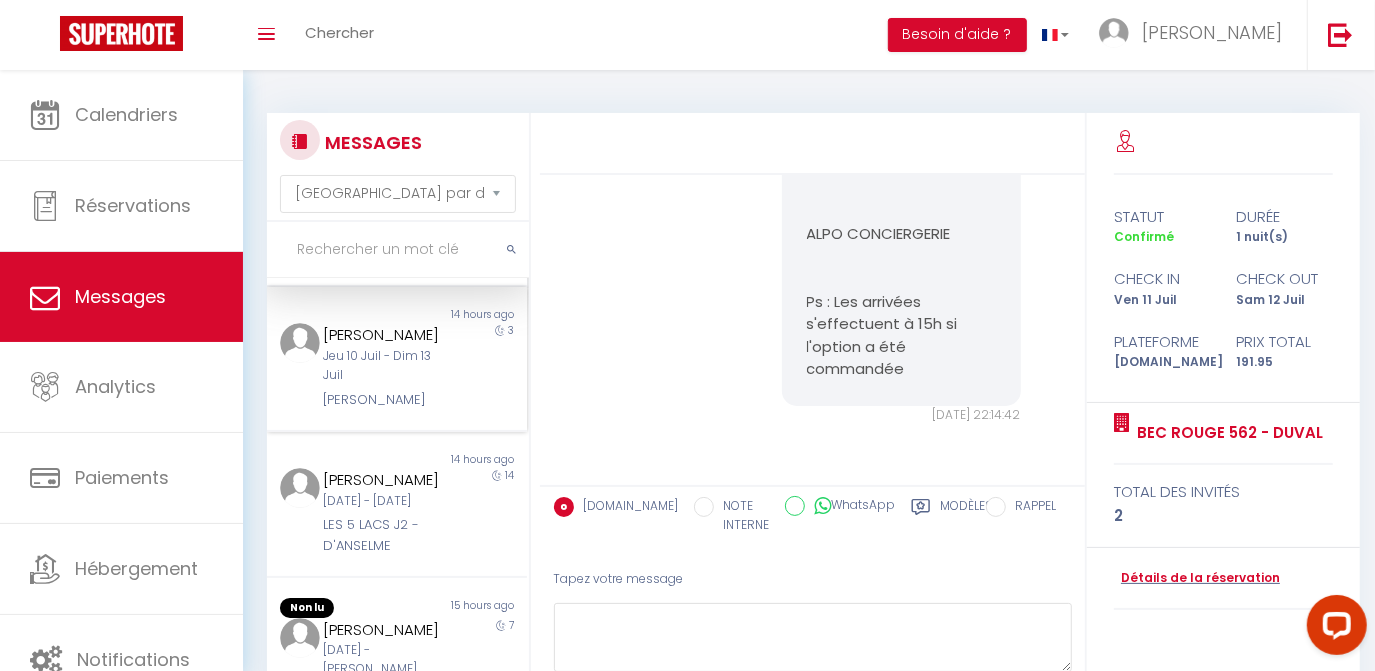 click on "Jeu 10 Juil - Dim 13 Juil" at bounding box center [387, 366] 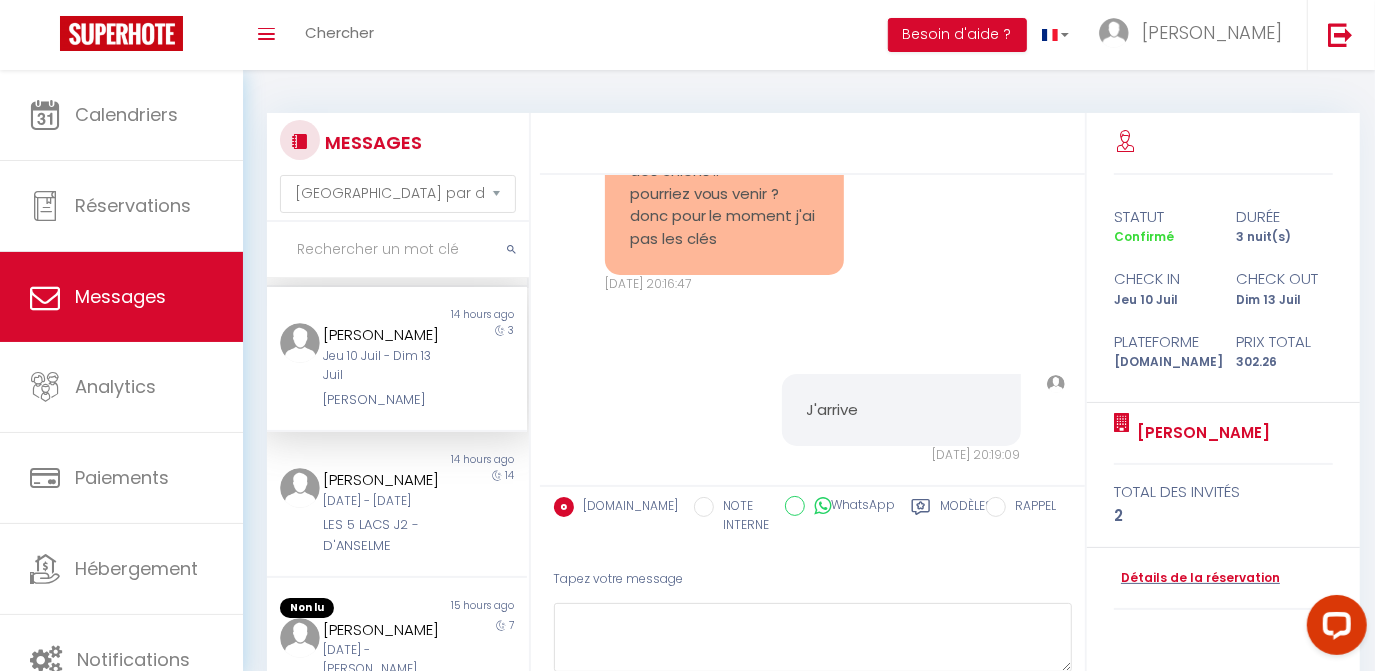 scroll, scrollTop: 3665, scrollLeft: 0, axis: vertical 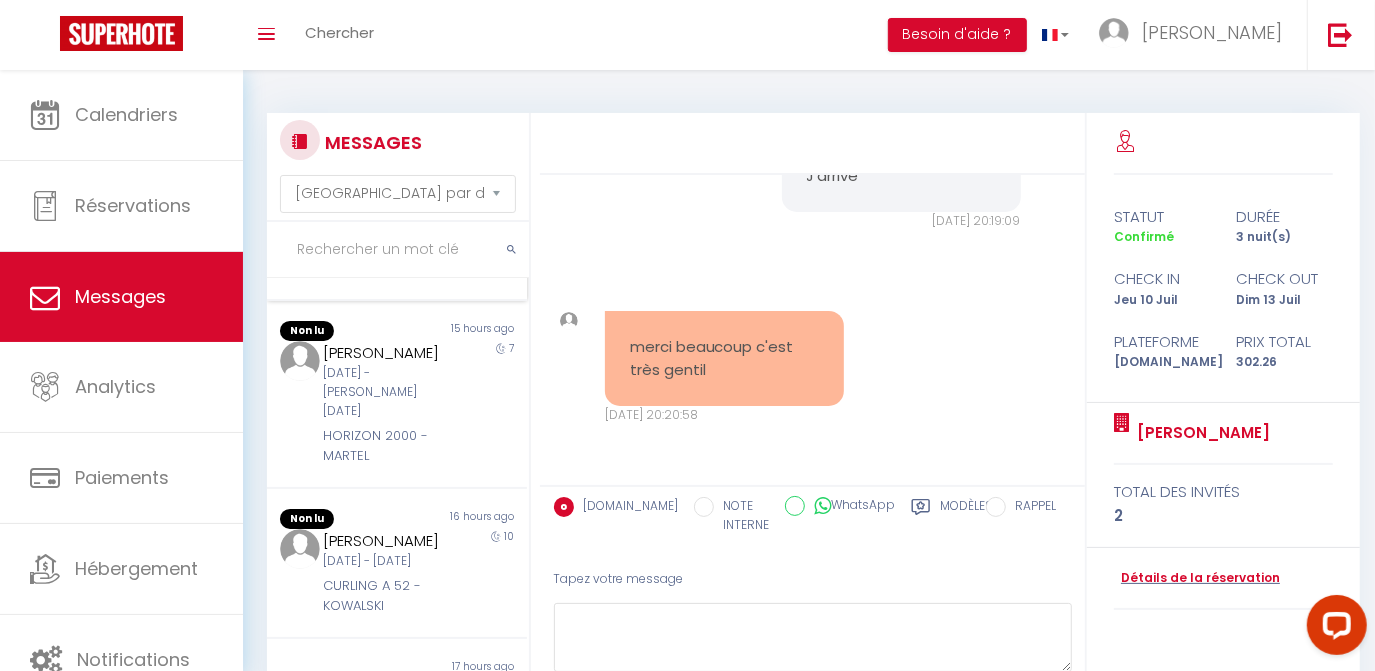 click on "LES 5 LACS J2 - D'ANSELME" at bounding box center [387, 258] 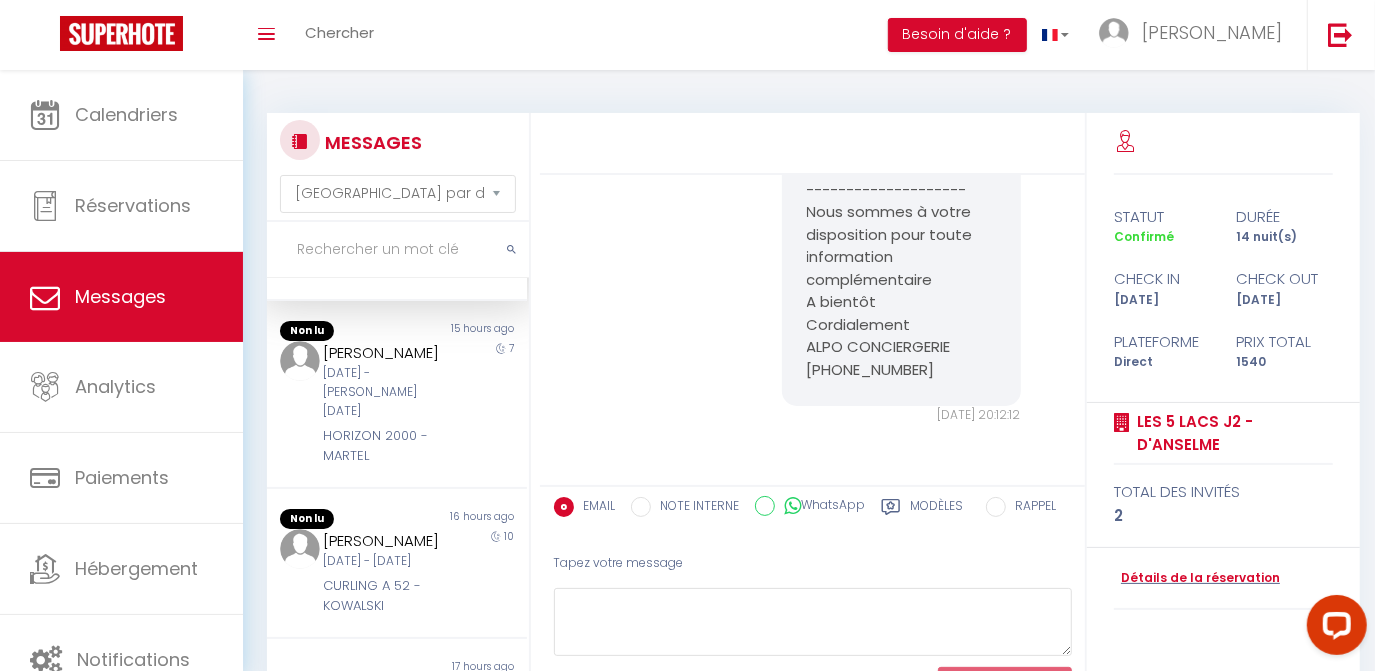 scroll, scrollTop: 1093, scrollLeft: 0, axis: vertical 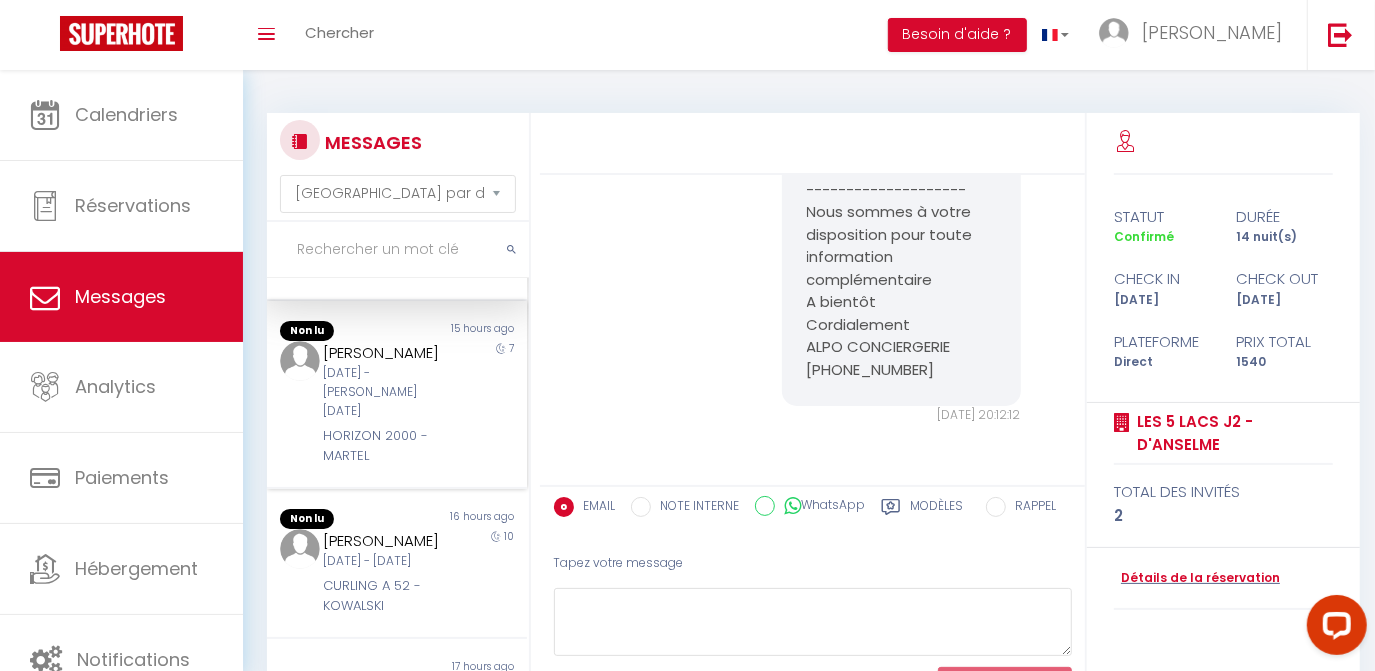click on "[DATE] - [PERSON_NAME][DATE]" at bounding box center (387, 392) 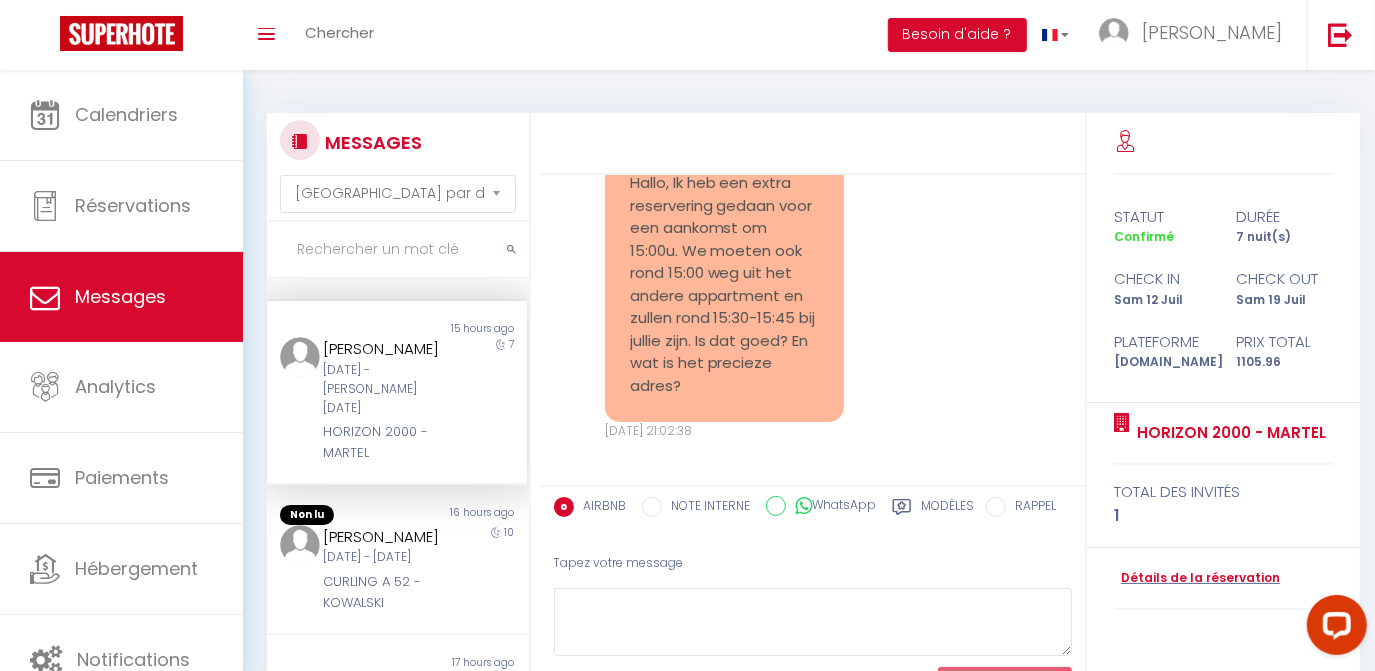 scroll, scrollTop: 5368, scrollLeft: 0, axis: vertical 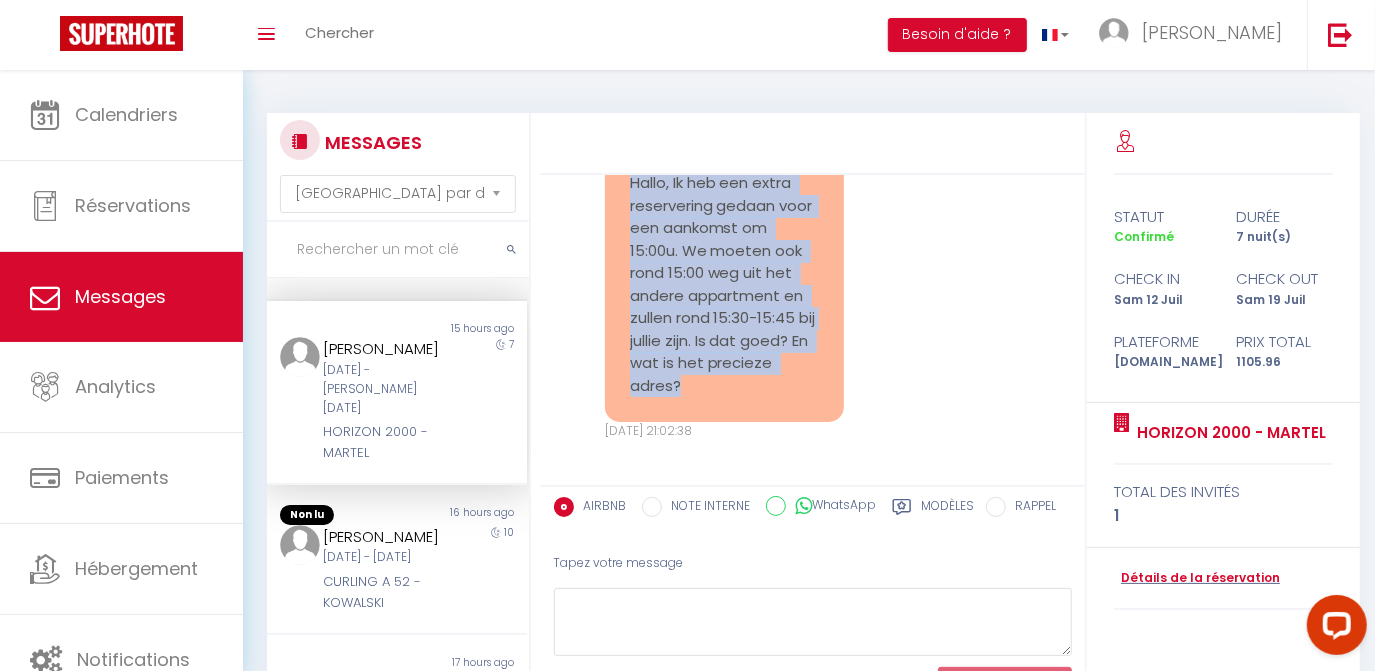 drag, startPoint x: 748, startPoint y: 434, endPoint x: 579, endPoint y: 316, distance: 206.1189 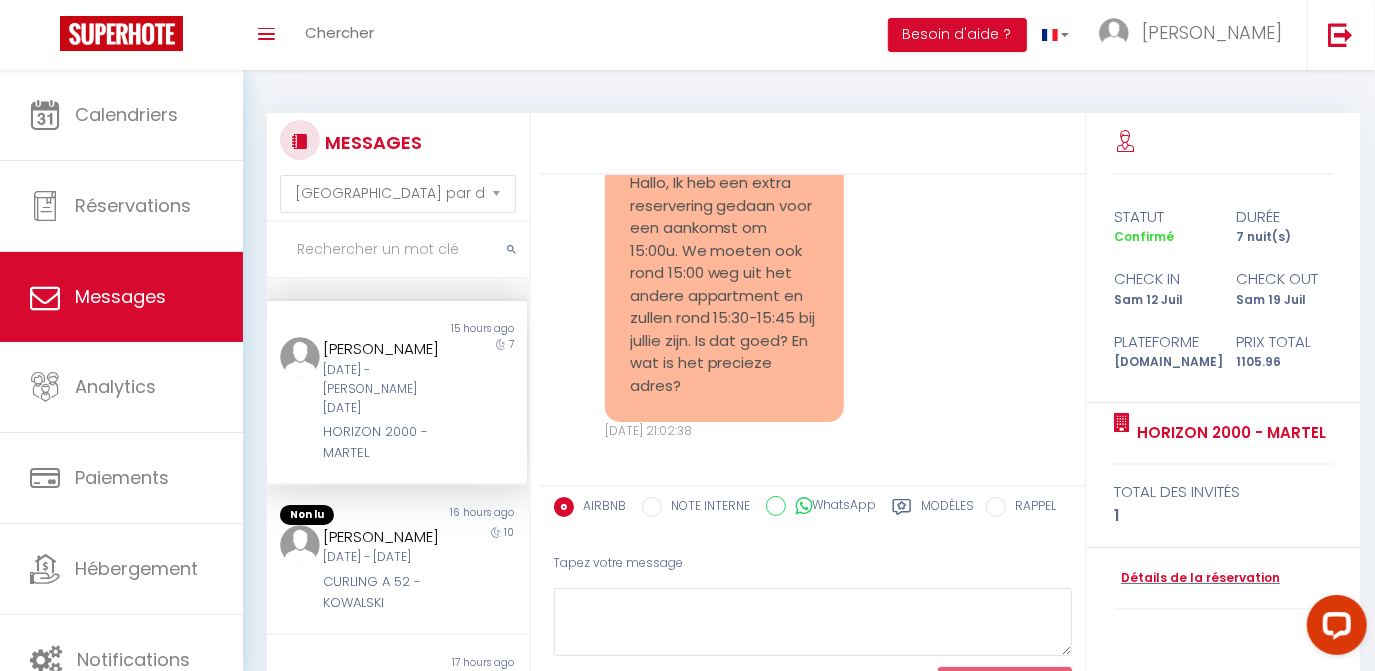 drag, startPoint x: 579, startPoint y: 316, endPoint x: 753, endPoint y: 445, distance: 216.60332 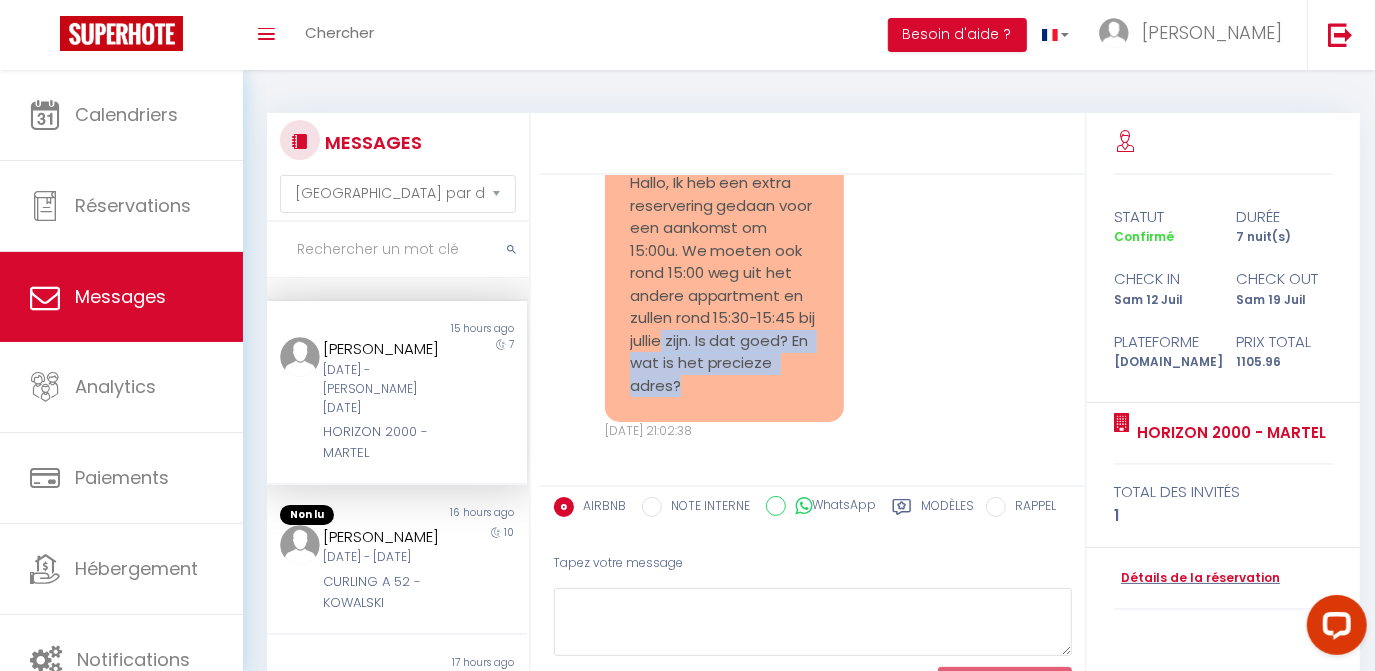 drag, startPoint x: 748, startPoint y: 432, endPoint x: 670, endPoint y: 345, distance: 116.846054 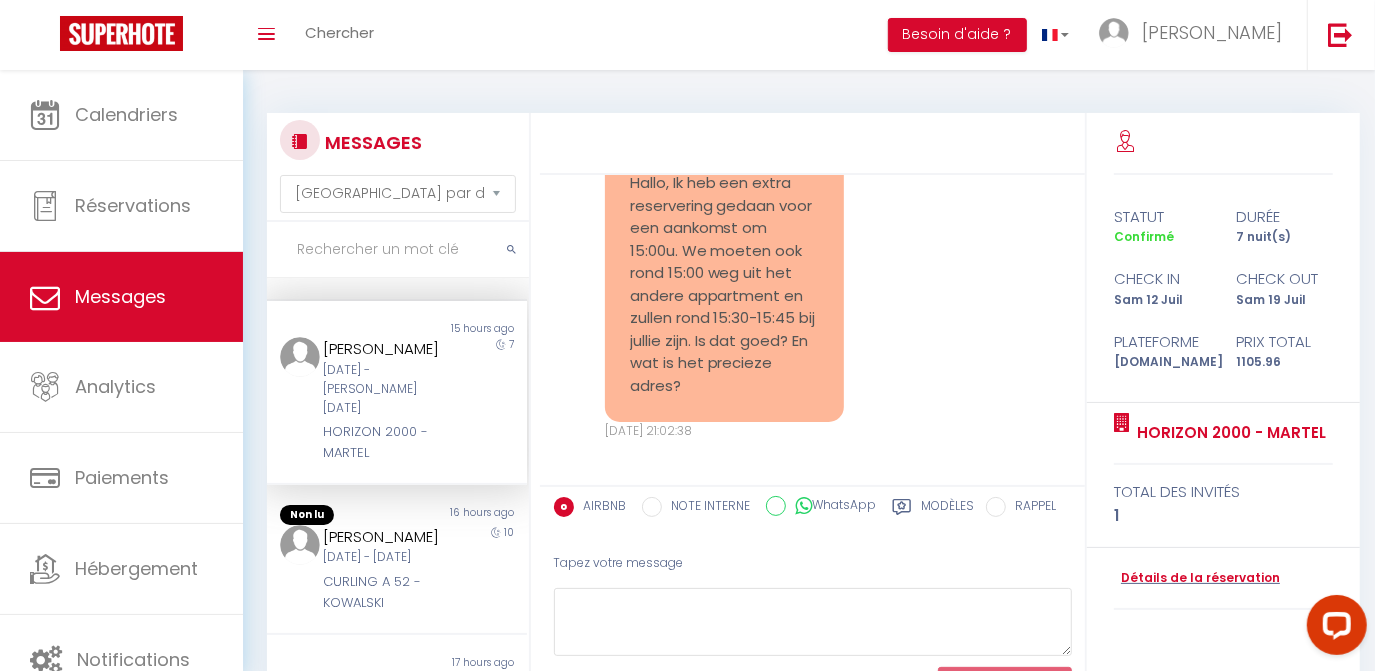 drag, startPoint x: 670, startPoint y: 345, endPoint x: 616, endPoint y: 228, distance: 128.86038 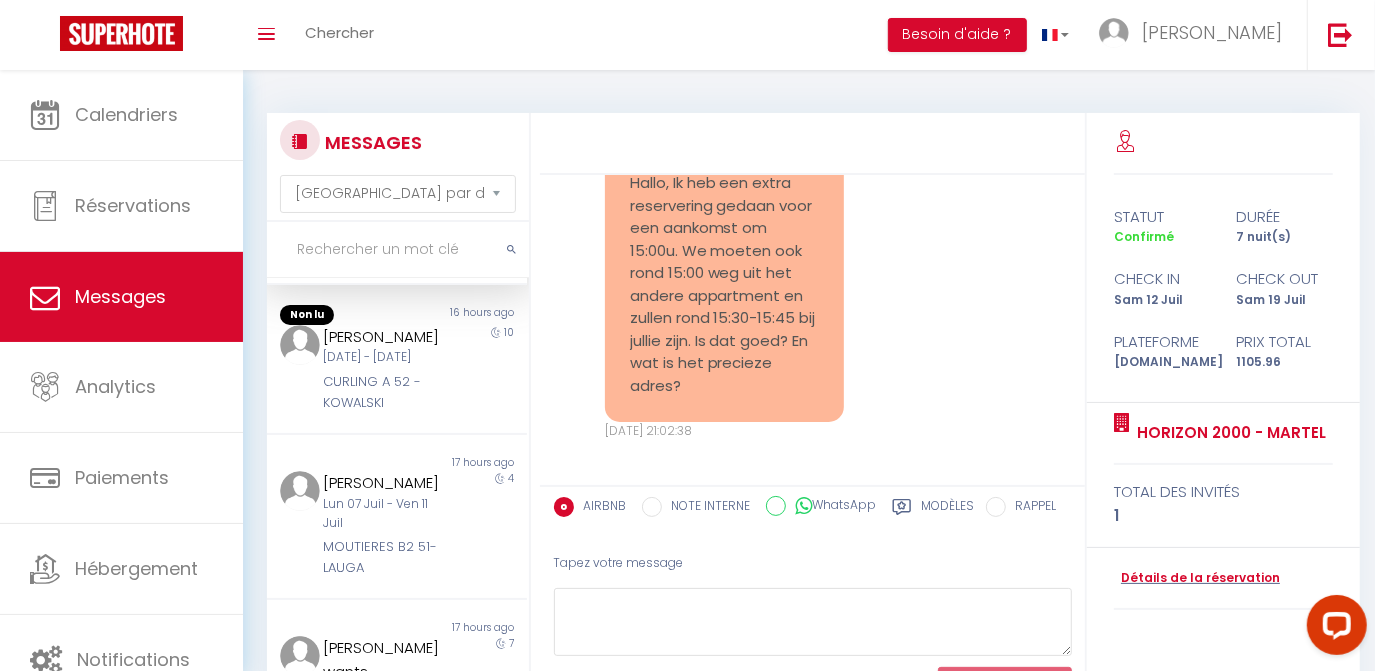 scroll, scrollTop: 1029, scrollLeft: 0, axis: vertical 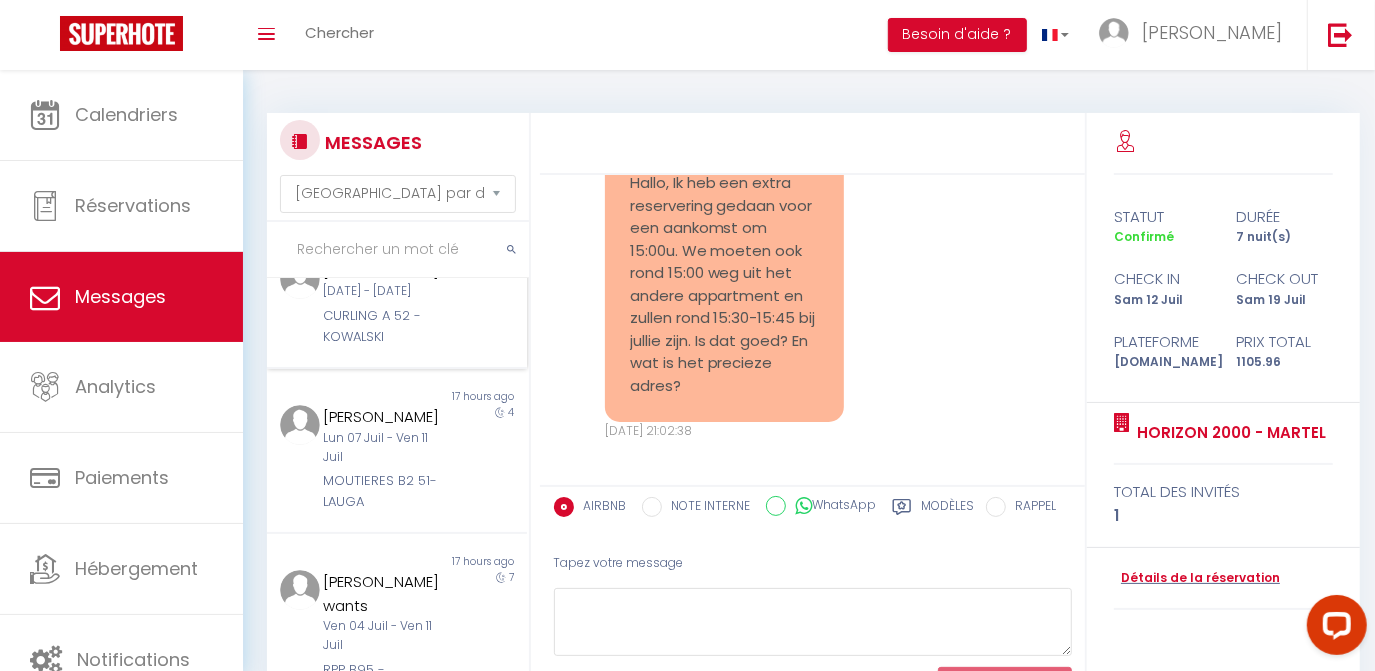 click on "[PERSON_NAME]   [DATE] - [DATE]   CURLING A 52 - KOWALSKI" at bounding box center (386, 303) 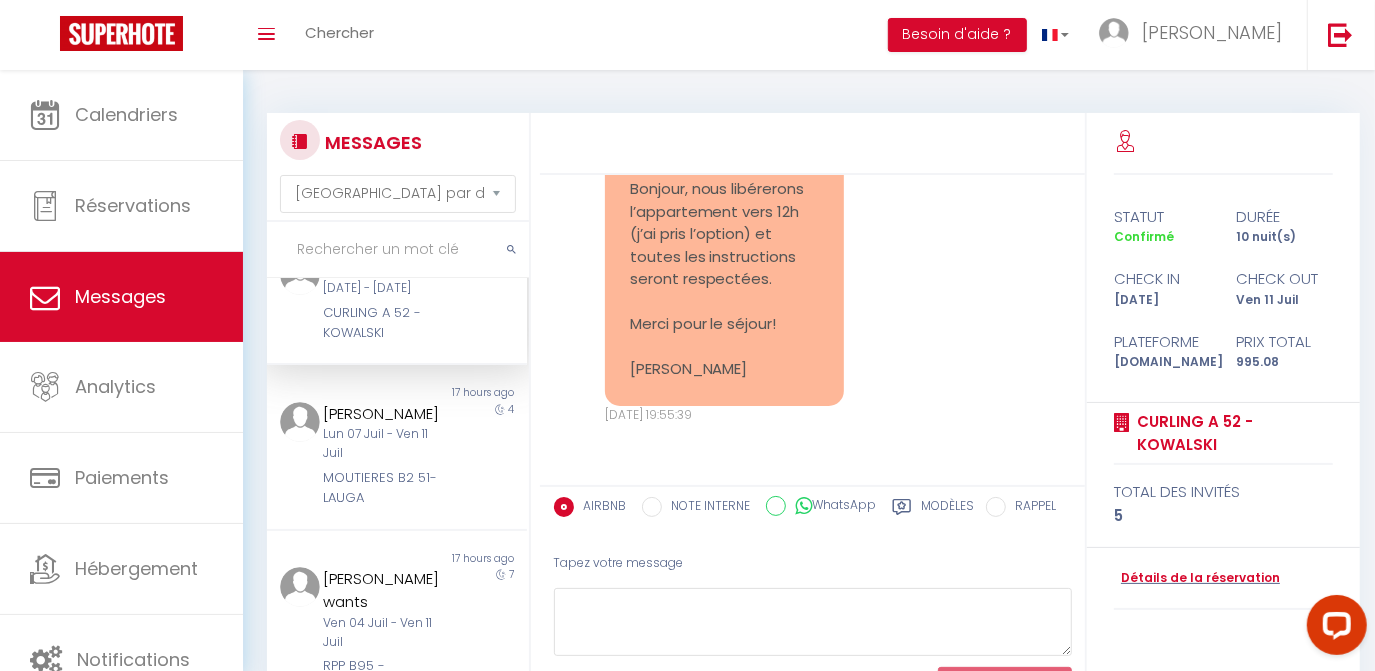 scroll, scrollTop: 8629, scrollLeft: 0, axis: vertical 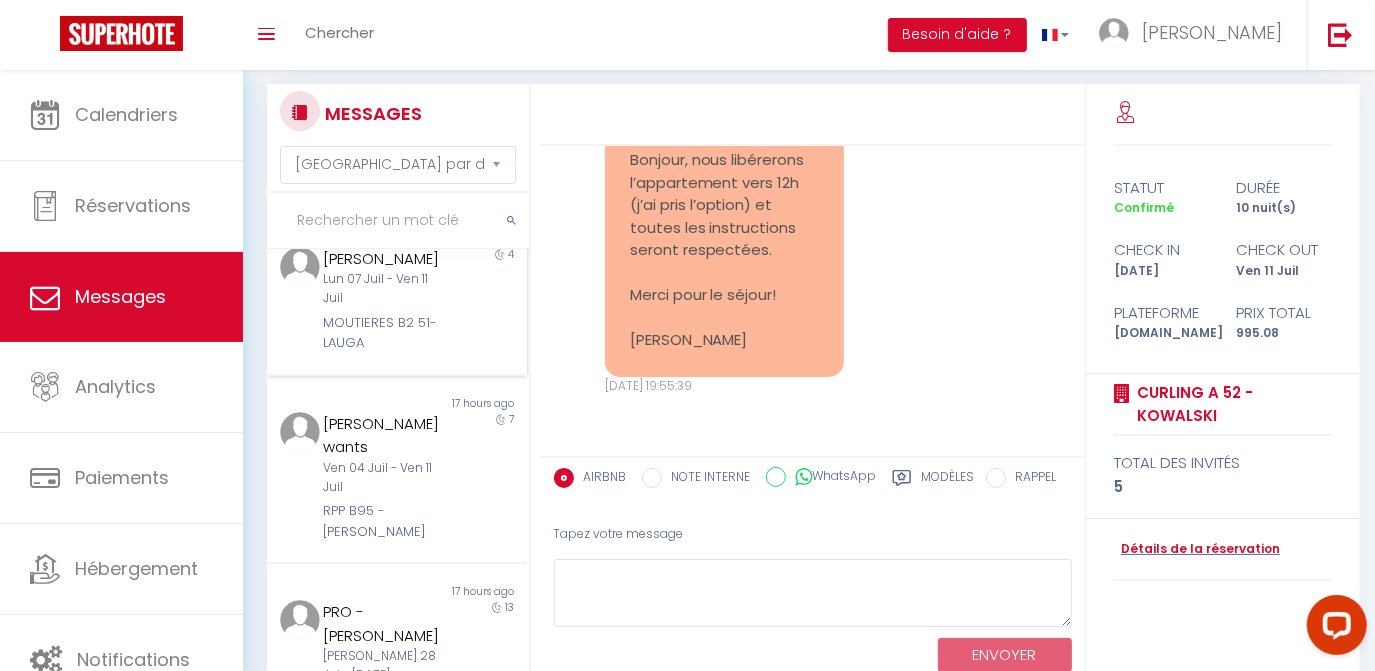 click on "Lun 07 Juil - Ven 11 Juil" at bounding box center (387, 289) 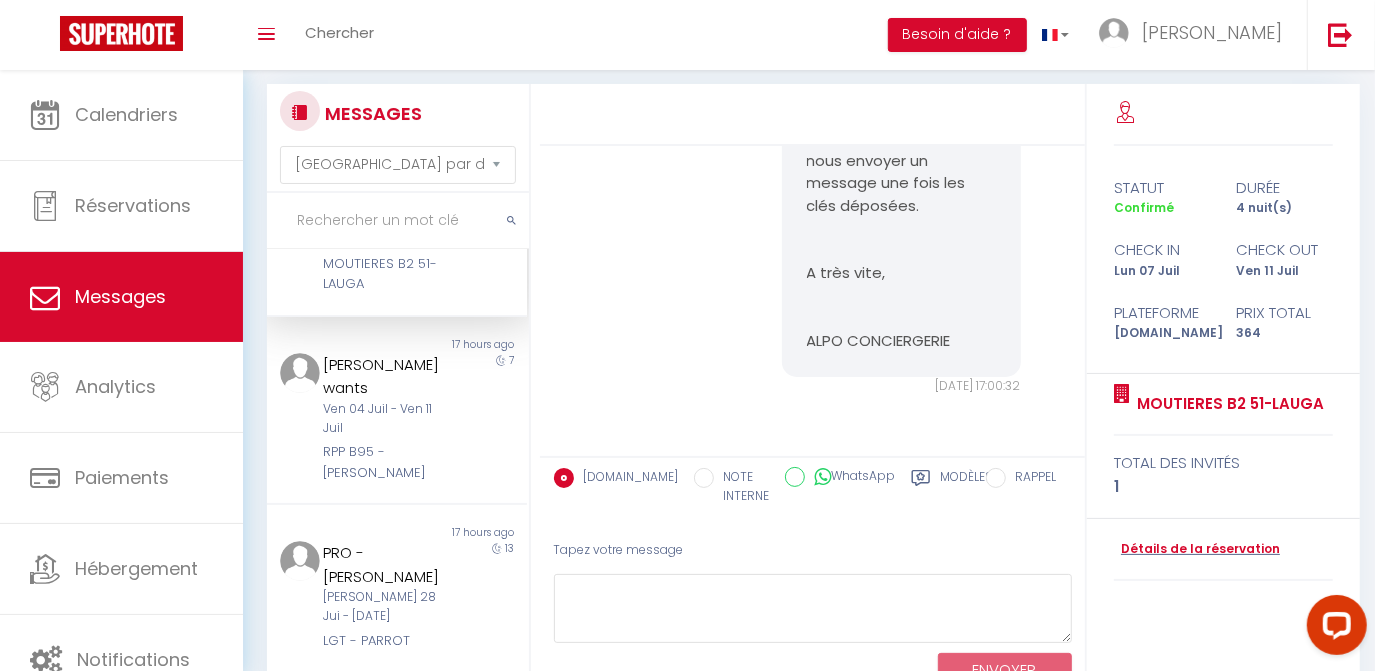 scroll, scrollTop: 1283, scrollLeft: 0, axis: vertical 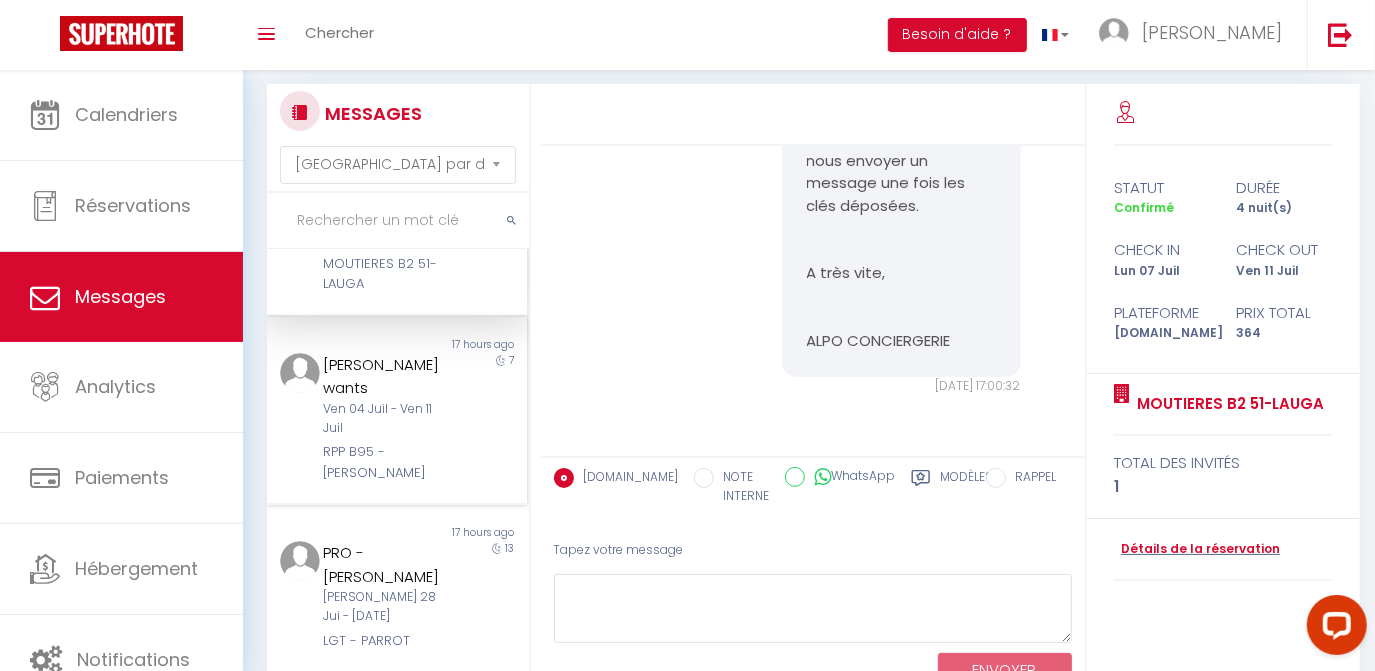 click on "[PERSON_NAME] wants" at bounding box center (387, 376) 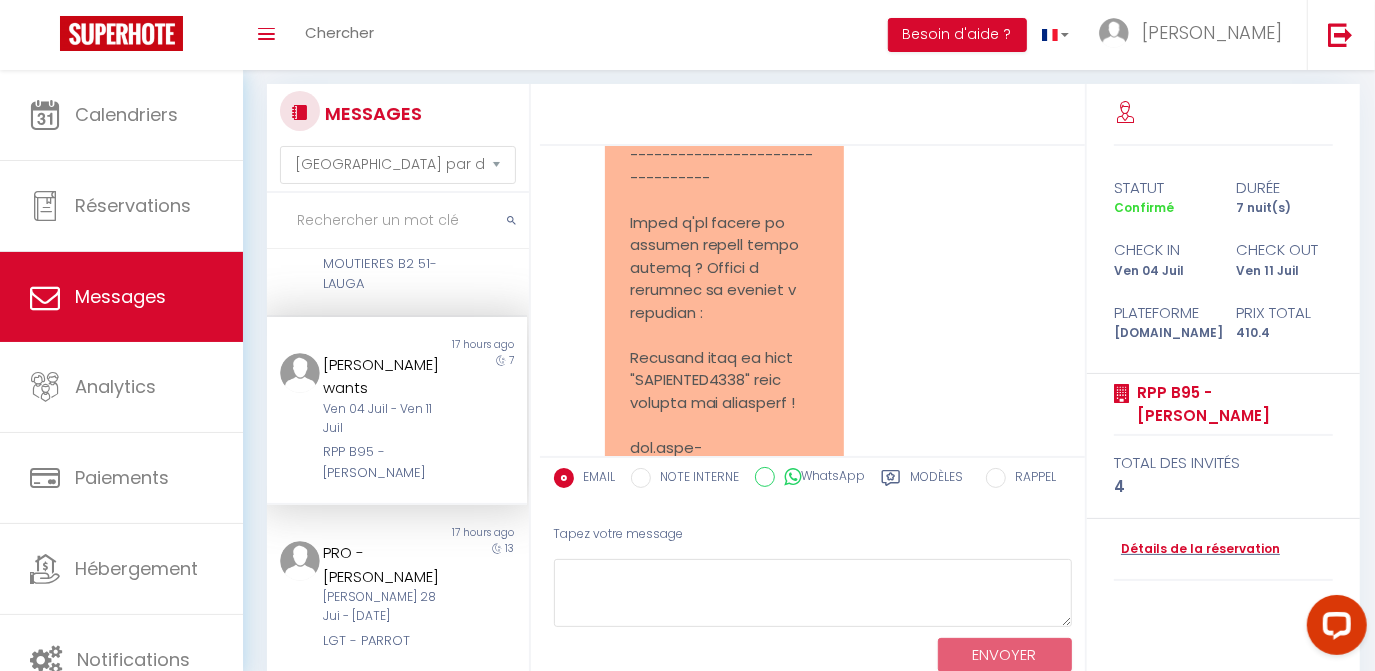 scroll, scrollTop: 8844, scrollLeft: 0, axis: vertical 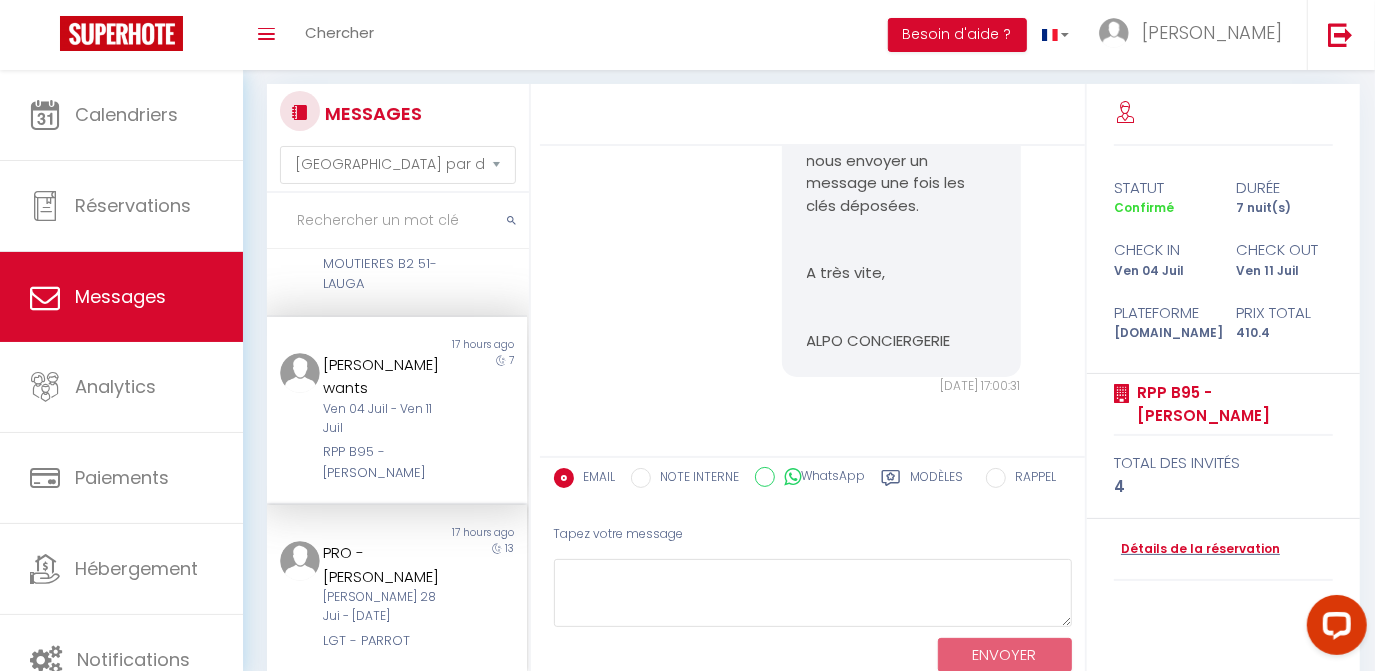 click on "17 hours ago" at bounding box center (462, 533) 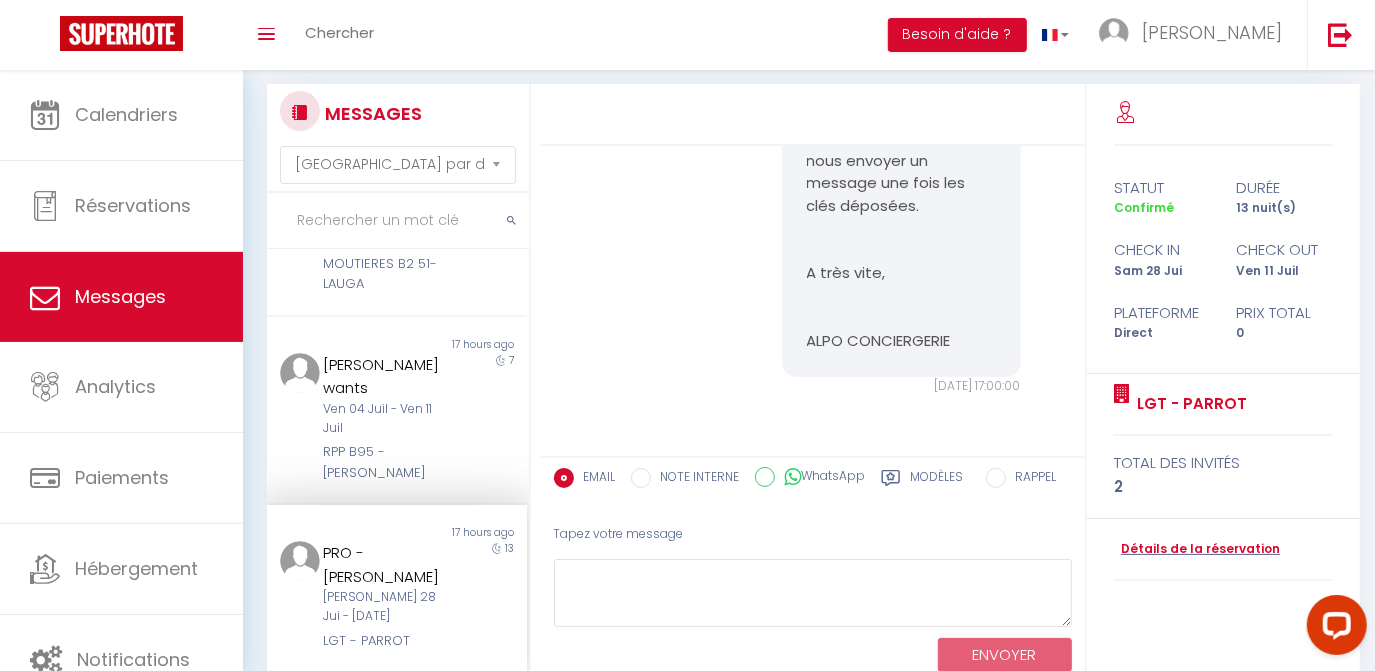 scroll, scrollTop: 6108, scrollLeft: 0, axis: vertical 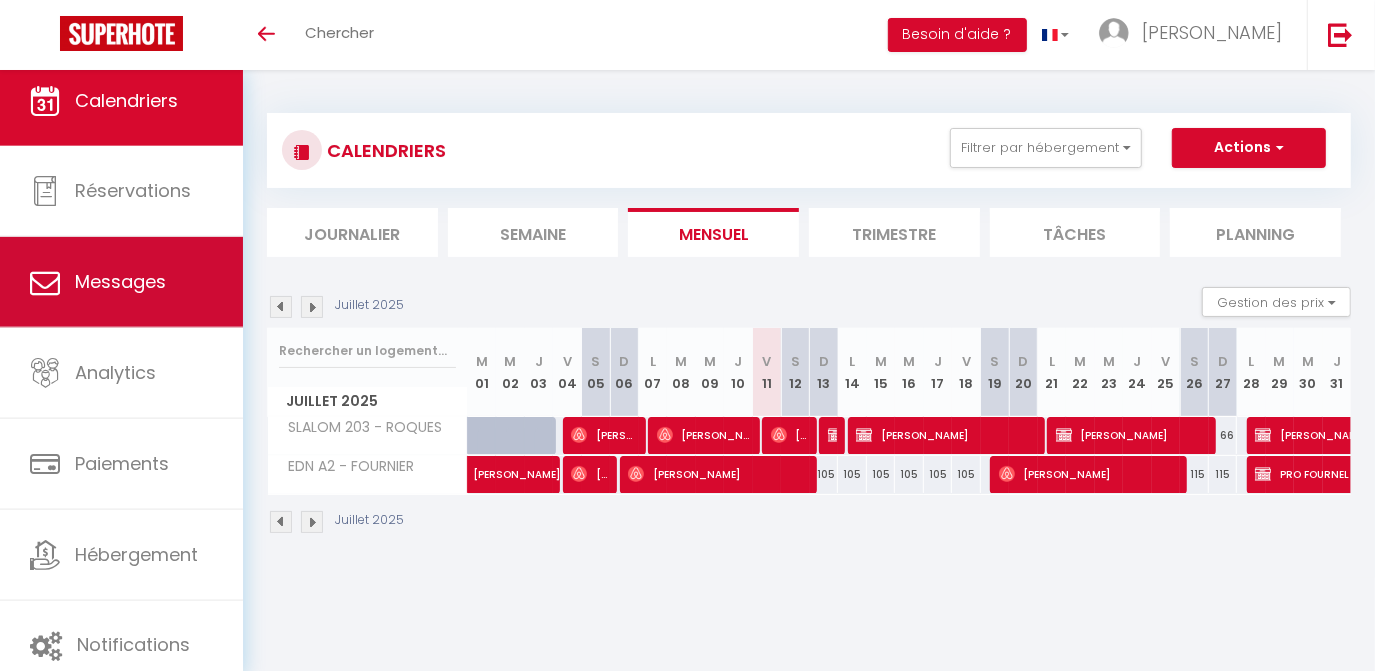 click on "Messages" at bounding box center [121, 282] 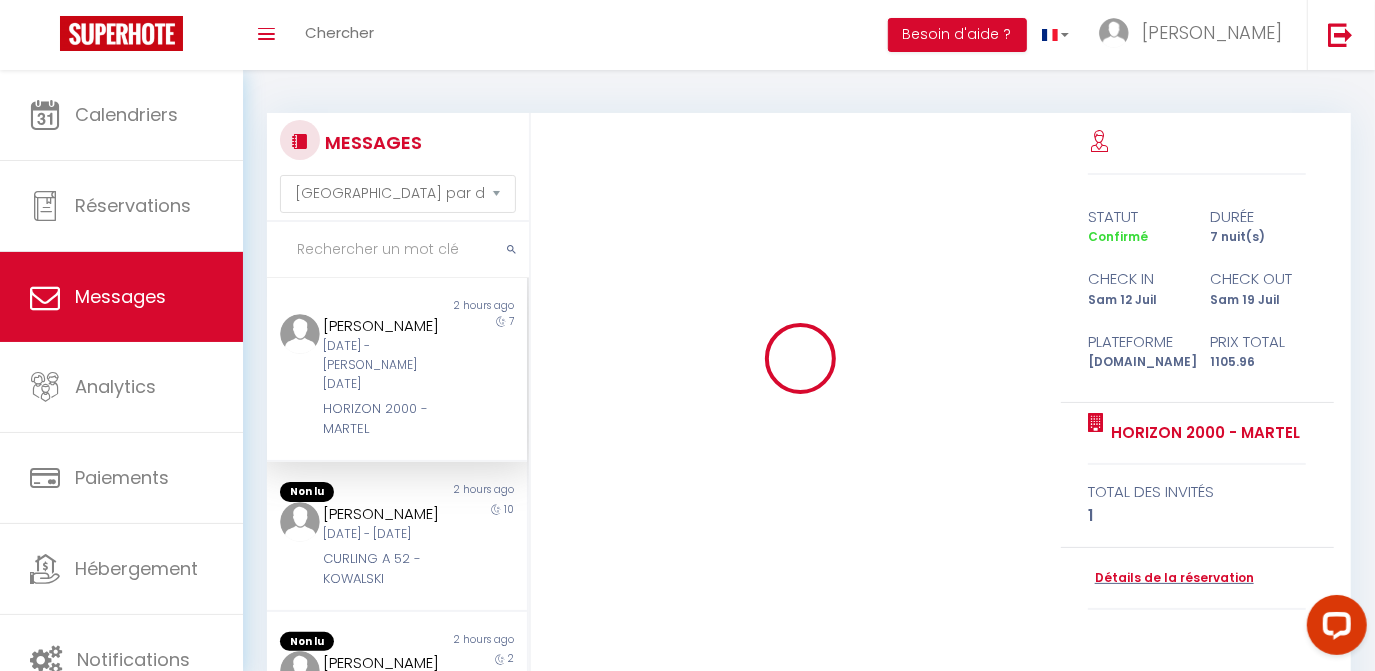 scroll, scrollTop: 0, scrollLeft: 0, axis: both 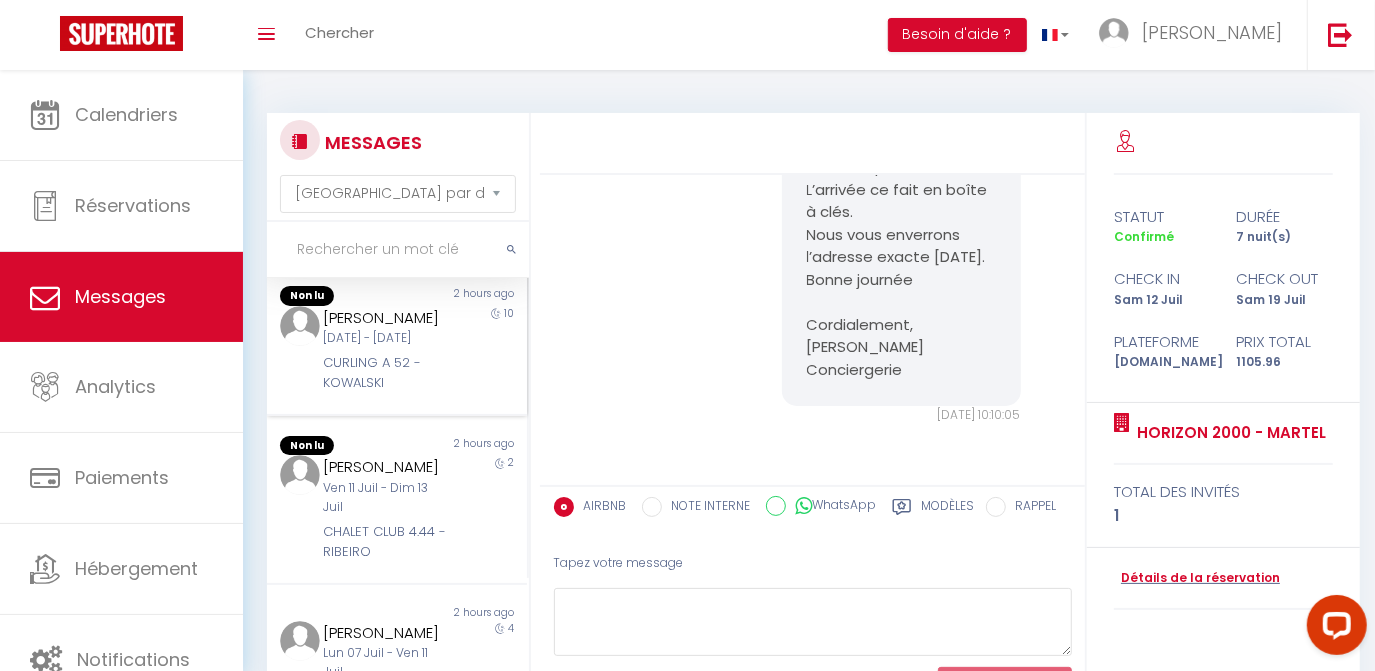 click on "CURLING A 52 - KOWALSKI" at bounding box center [387, 373] 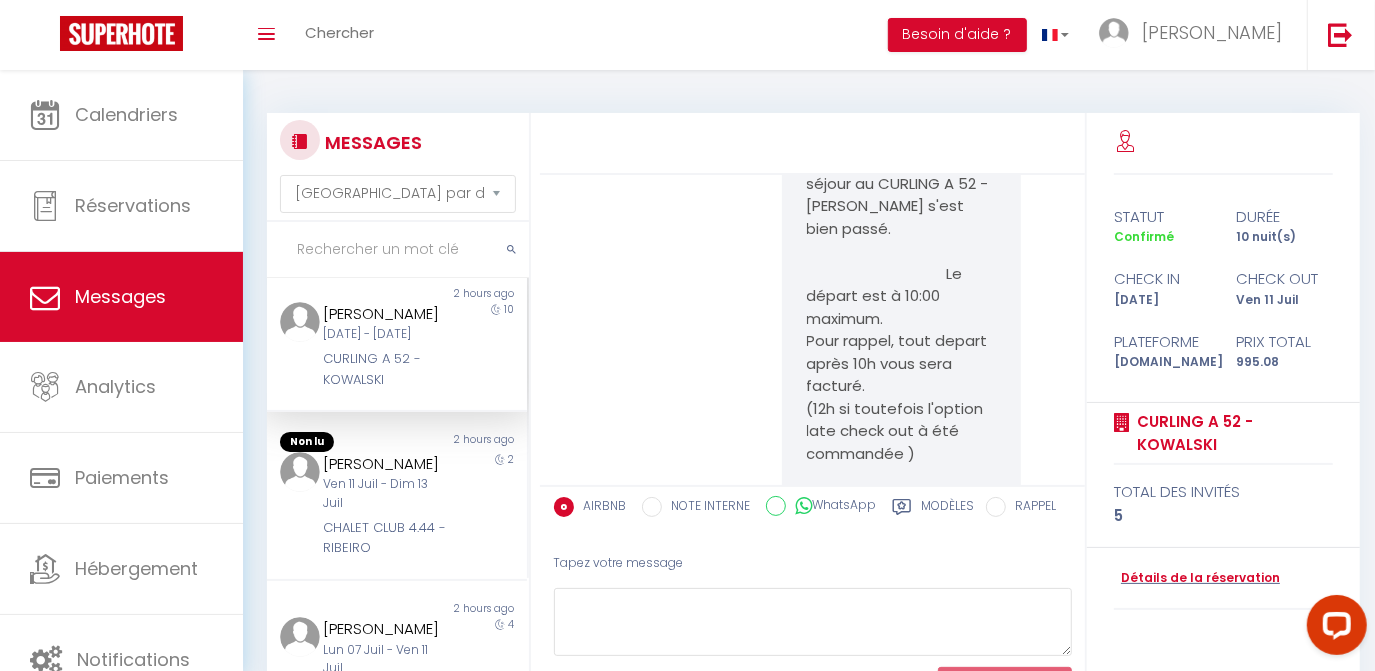 scroll, scrollTop: 8958, scrollLeft: 0, axis: vertical 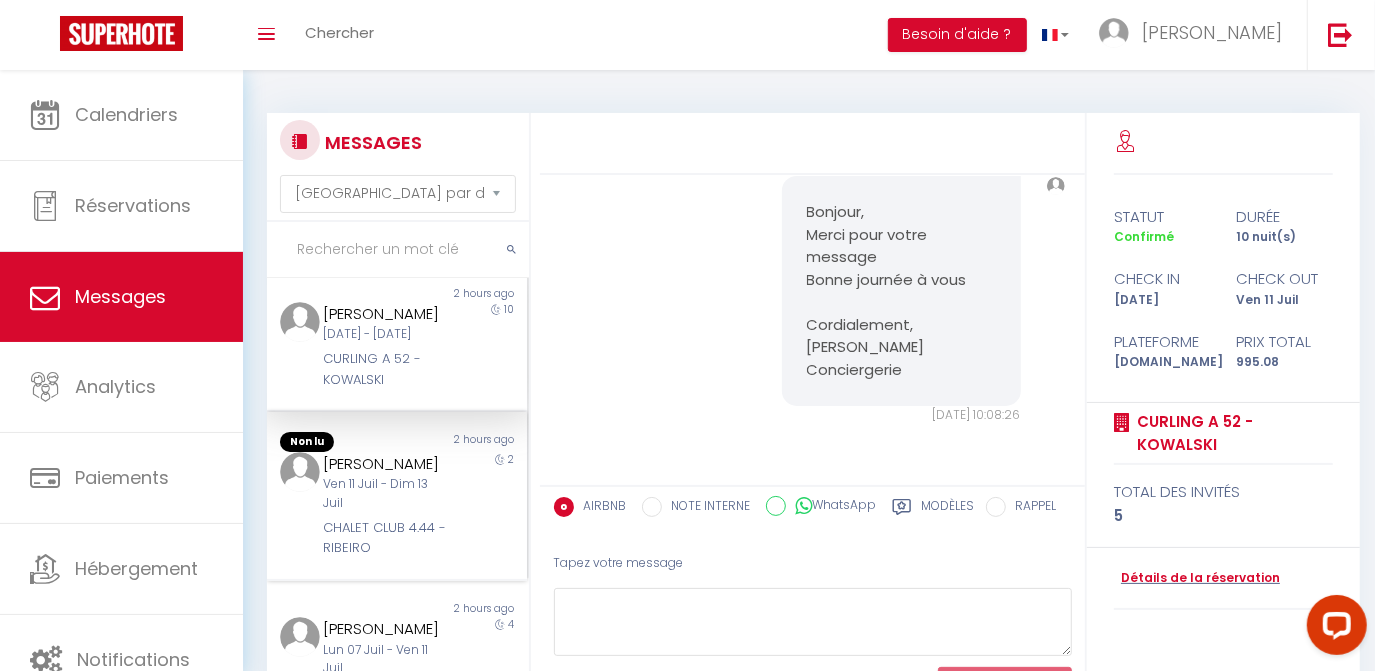 click on "Denis Guillermond   Ven 11 Juil - Dim 13 Juil   CHALET CLUB 4.44 - RIBEIRO" at bounding box center (386, 505) 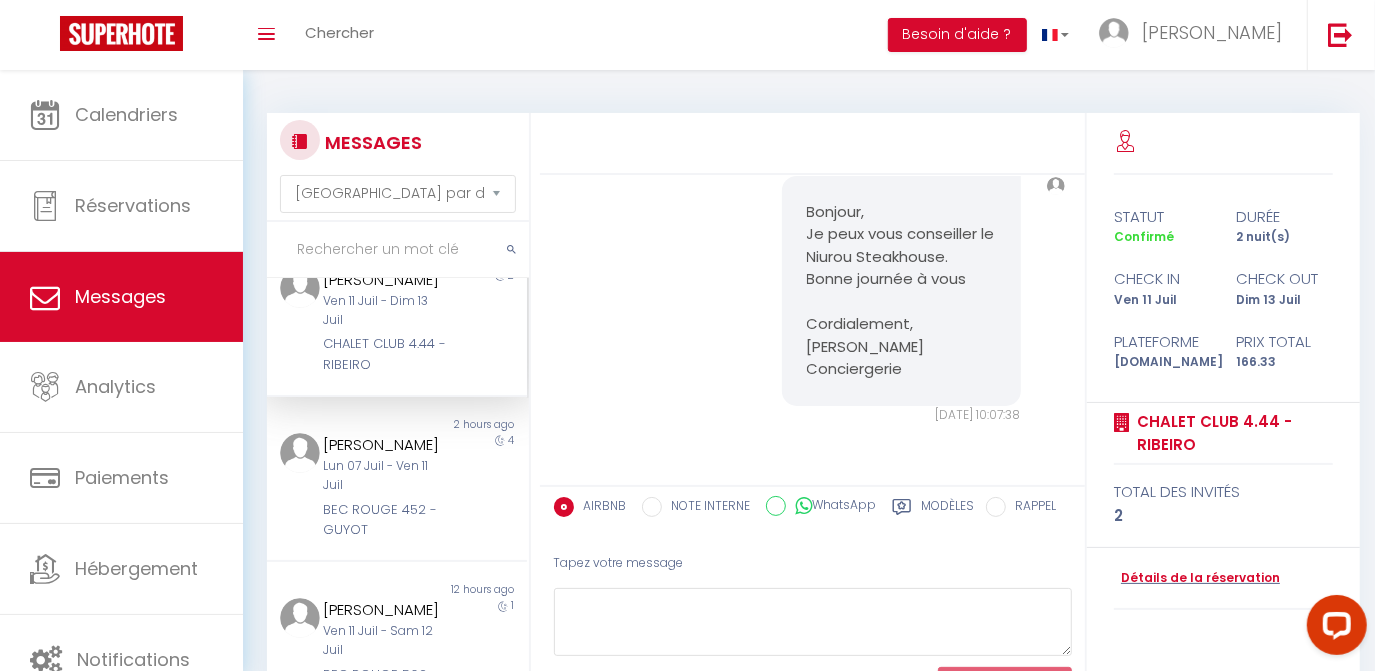 scroll, scrollTop: 377, scrollLeft: 0, axis: vertical 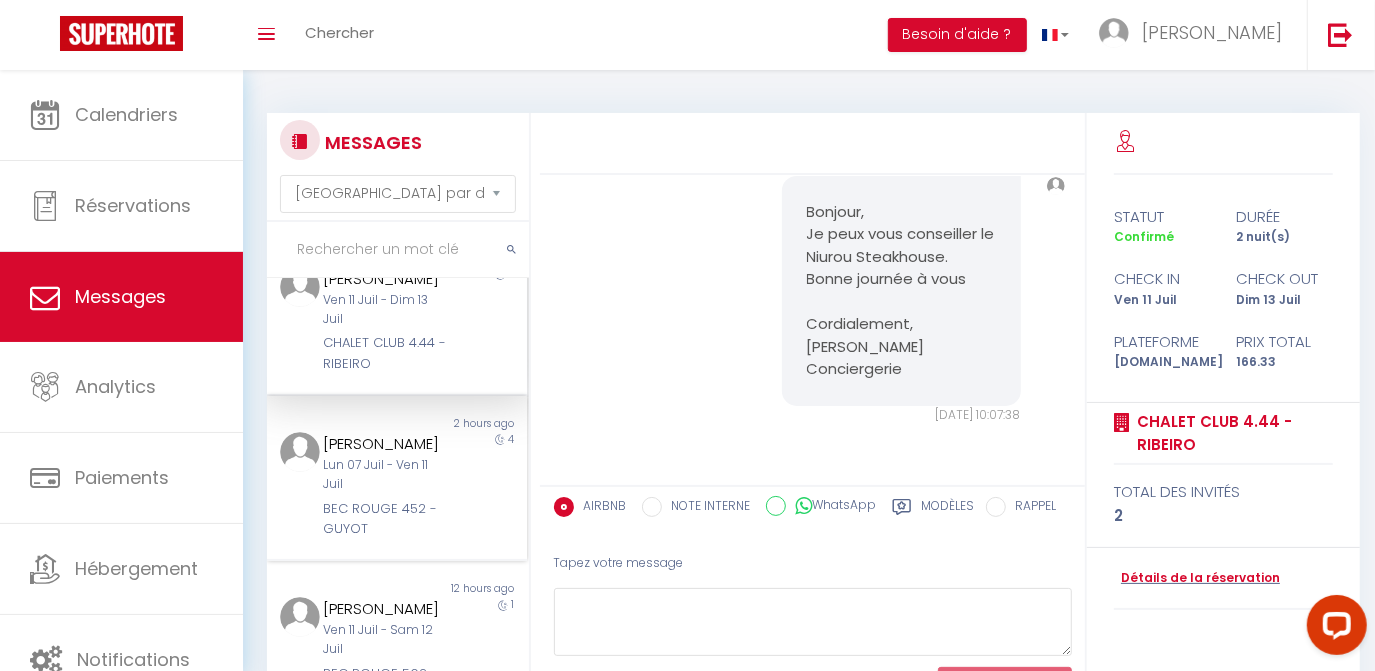 click on "Lun 07 Juil - Ven 11 Juil" at bounding box center (387, 475) 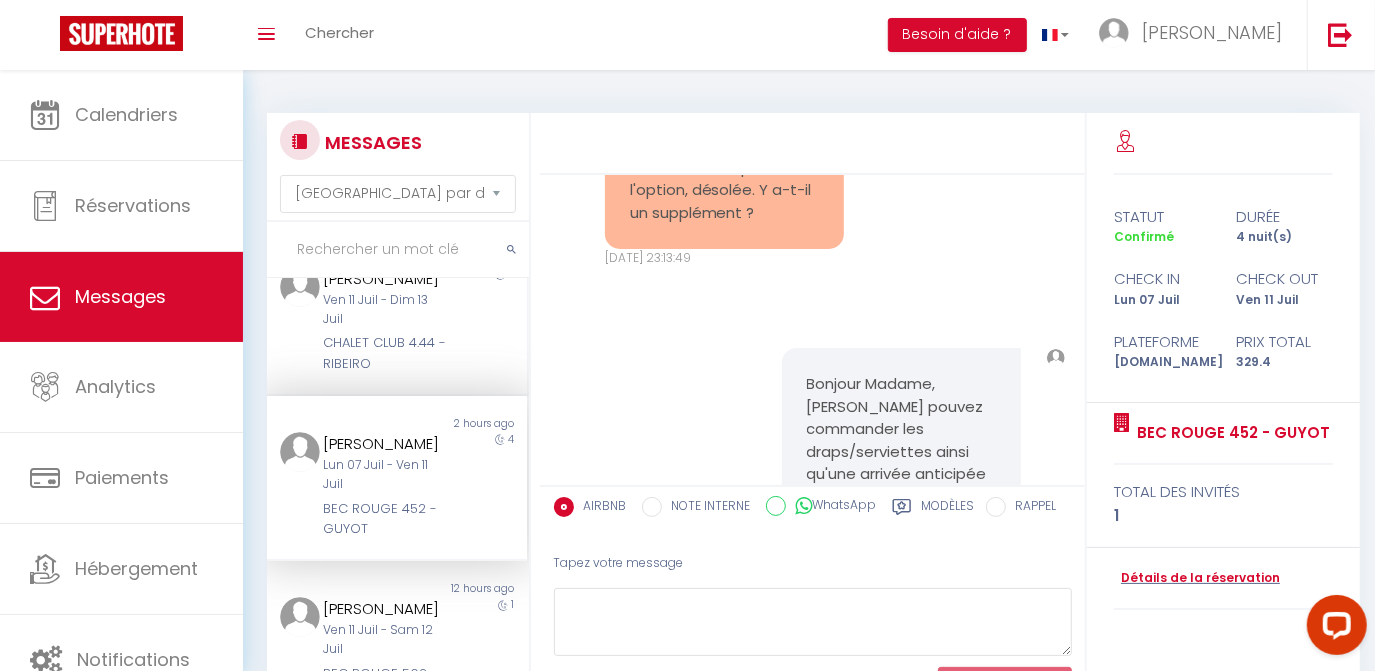 scroll, scrollTop: 13088, scrollLeft: 0, axis: vertical 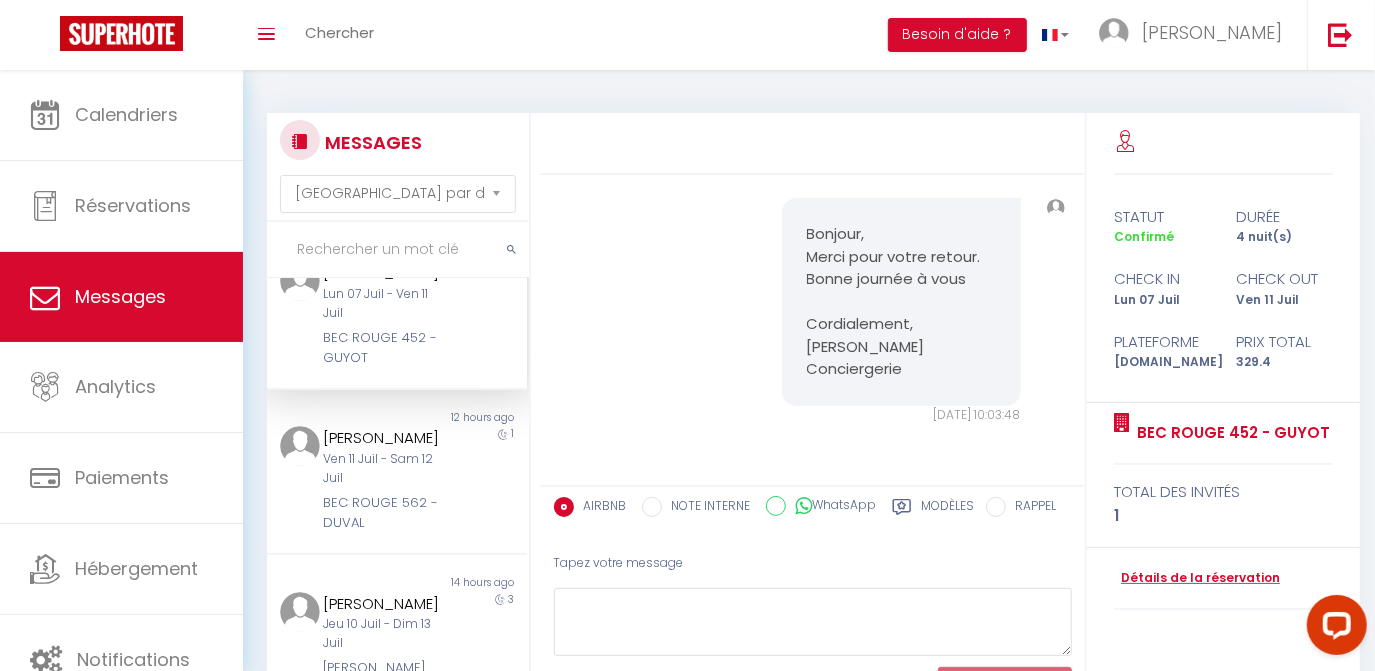 click on "Ven 11 Juil - Sam 12 Juil" at bounding box center [387, 469] 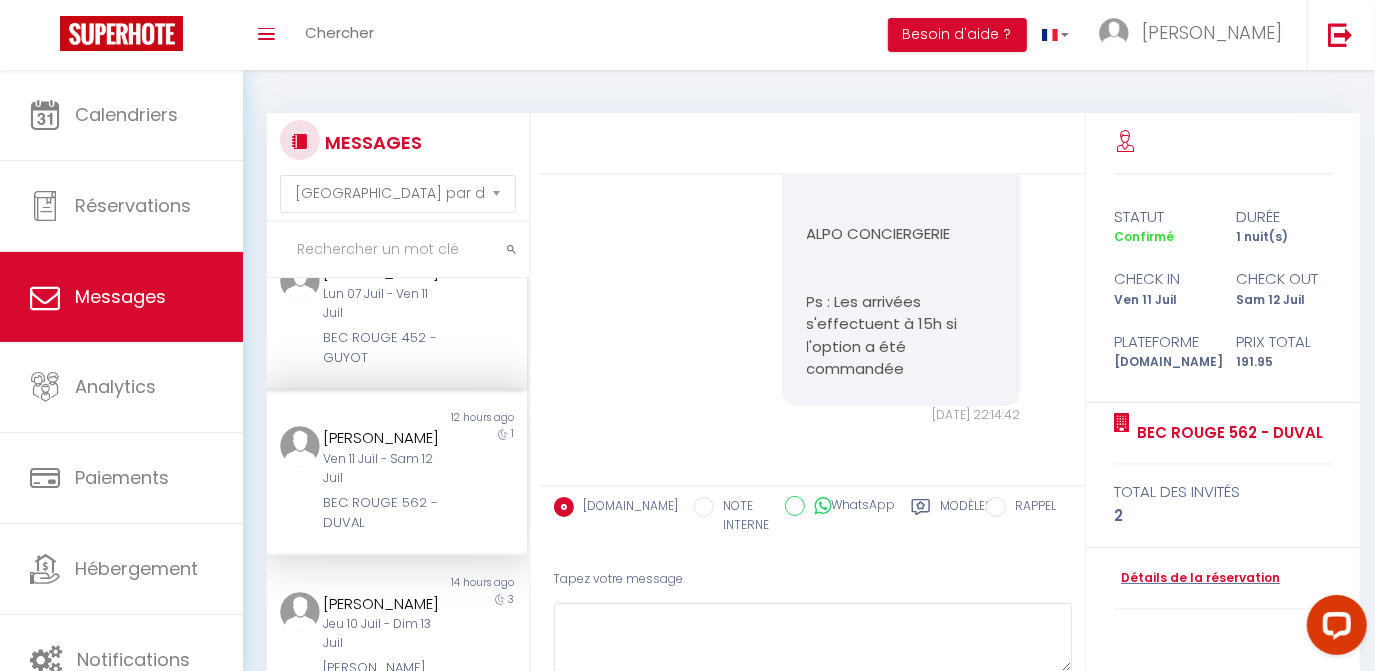 scroll, scrollTop: 4010, scrollLeft: 0, axis: vertical 